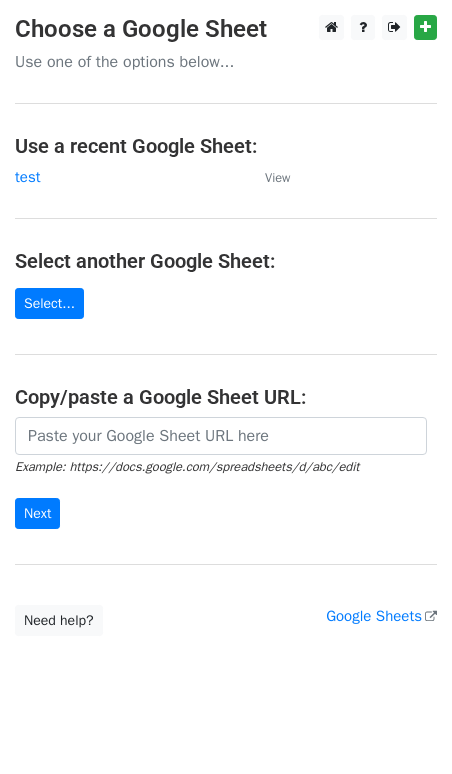 scroll, scrollTop: 0, scrollLeft: 0, axis: both 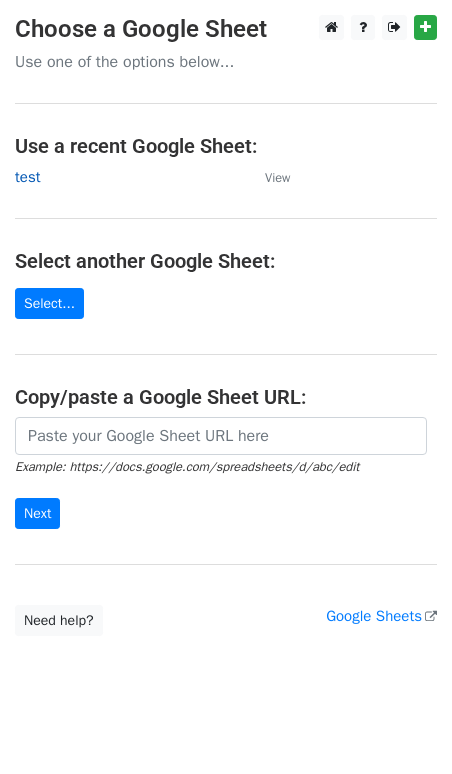 click on "test" at bounding box center [27, 177] 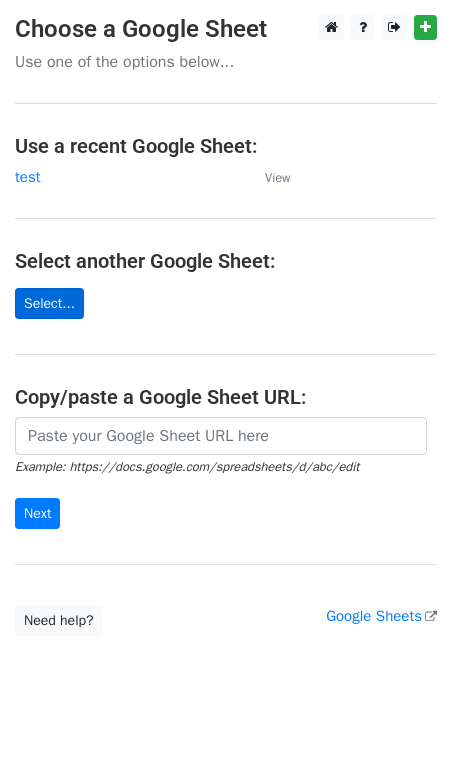 scroll, scrollTop: 22, scrollLeft: 0, axis: vertical 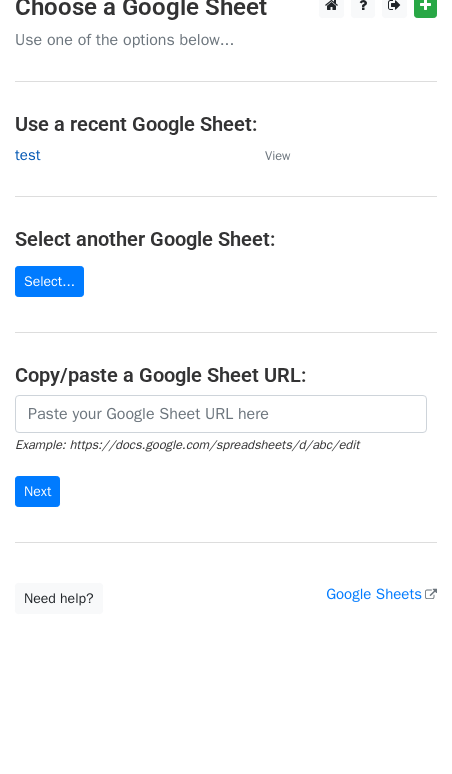 click on "test" at bounding box center (27, 155) 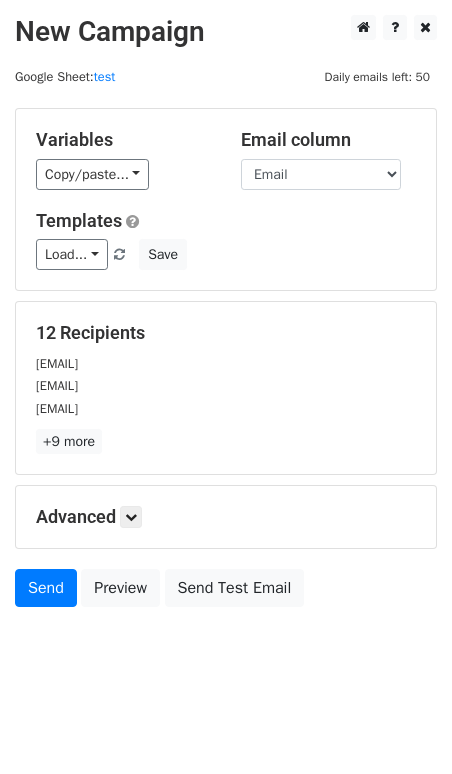 scroll, scrollTop: 3, scrollLeft: 0, axis: vertical 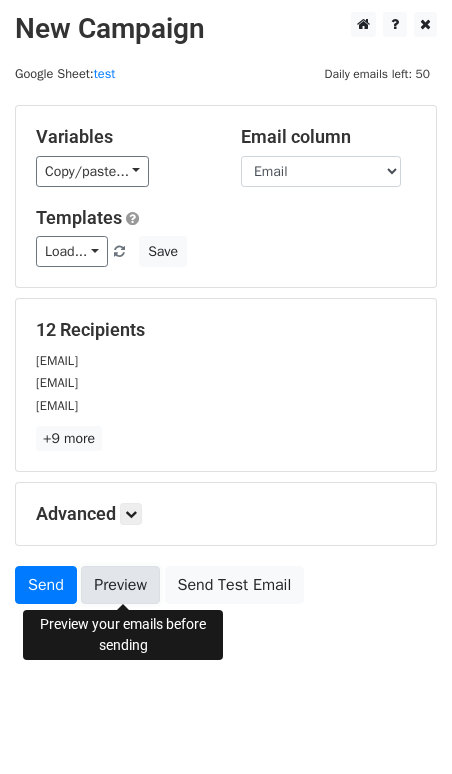 click on "Preview" at bounding box center (120, 585) 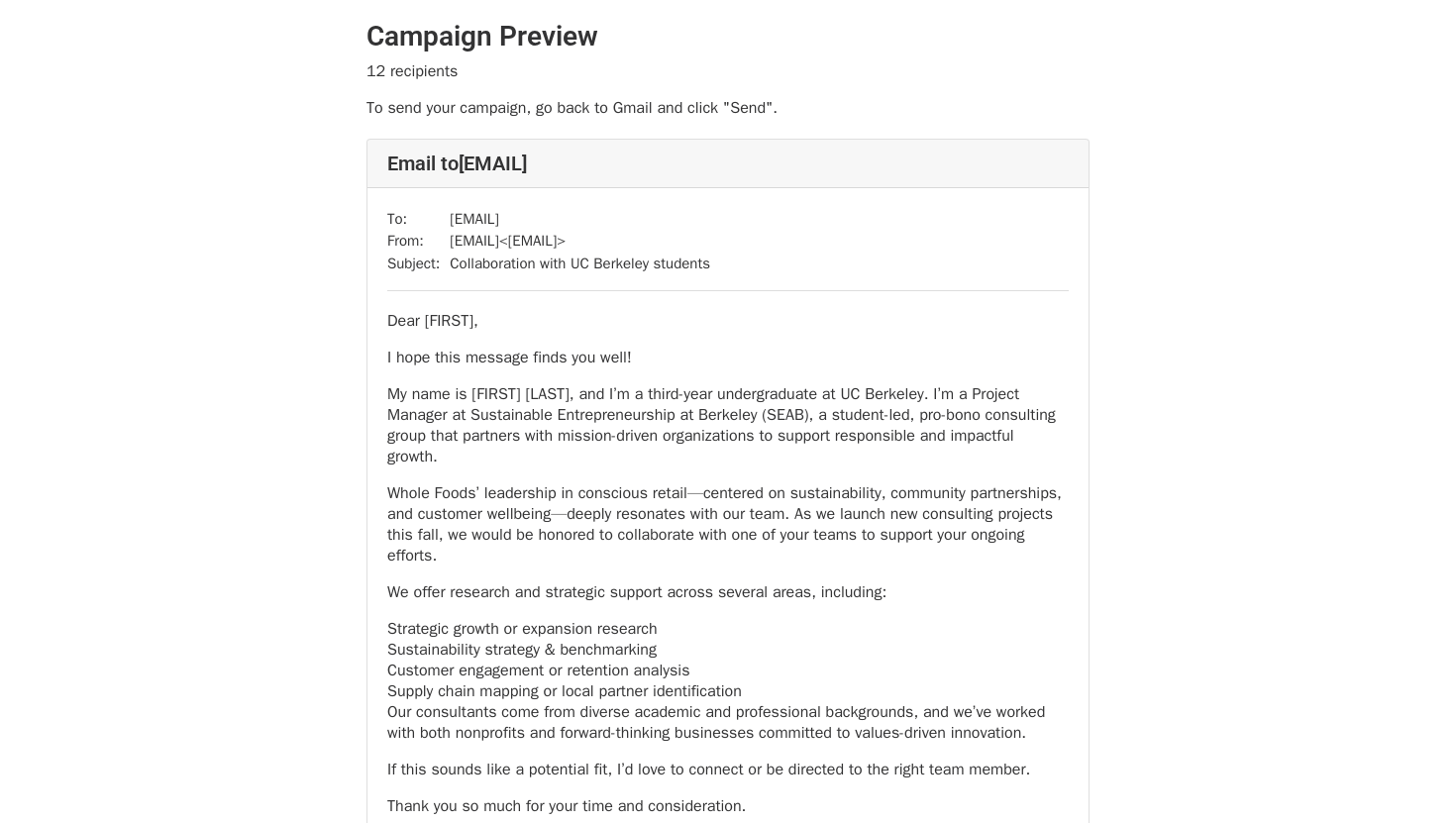 scroll, scrollTop: 0, scrollLeft: 0, axis: both 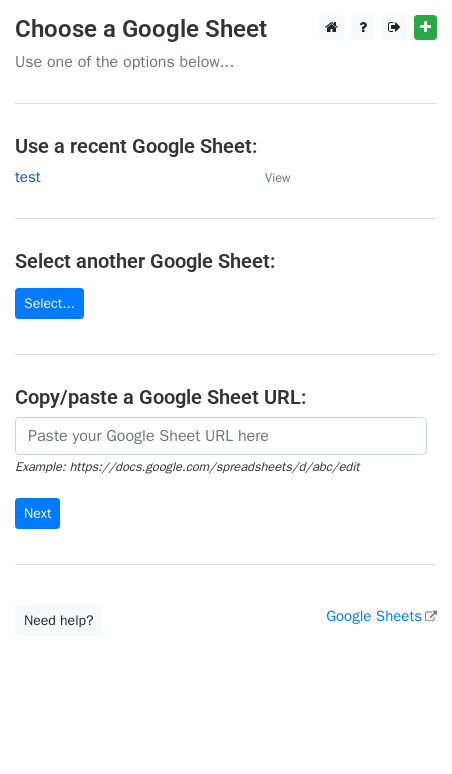 click on "test" at bounding box center [27, 177] 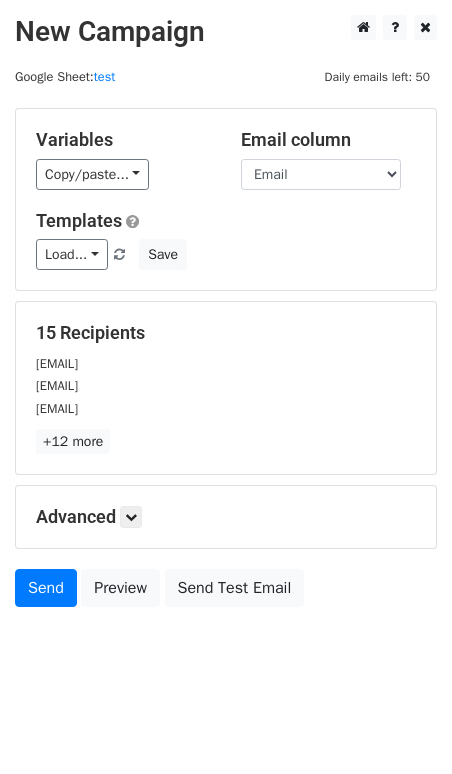 scroll, scrollTop: 3, scrollLeft: 0, axis: vertical 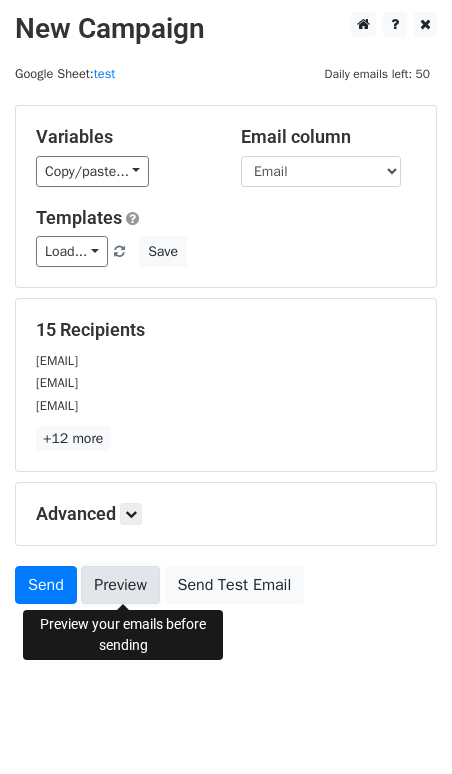 click on "Preview" at bounding box center [120, 585] 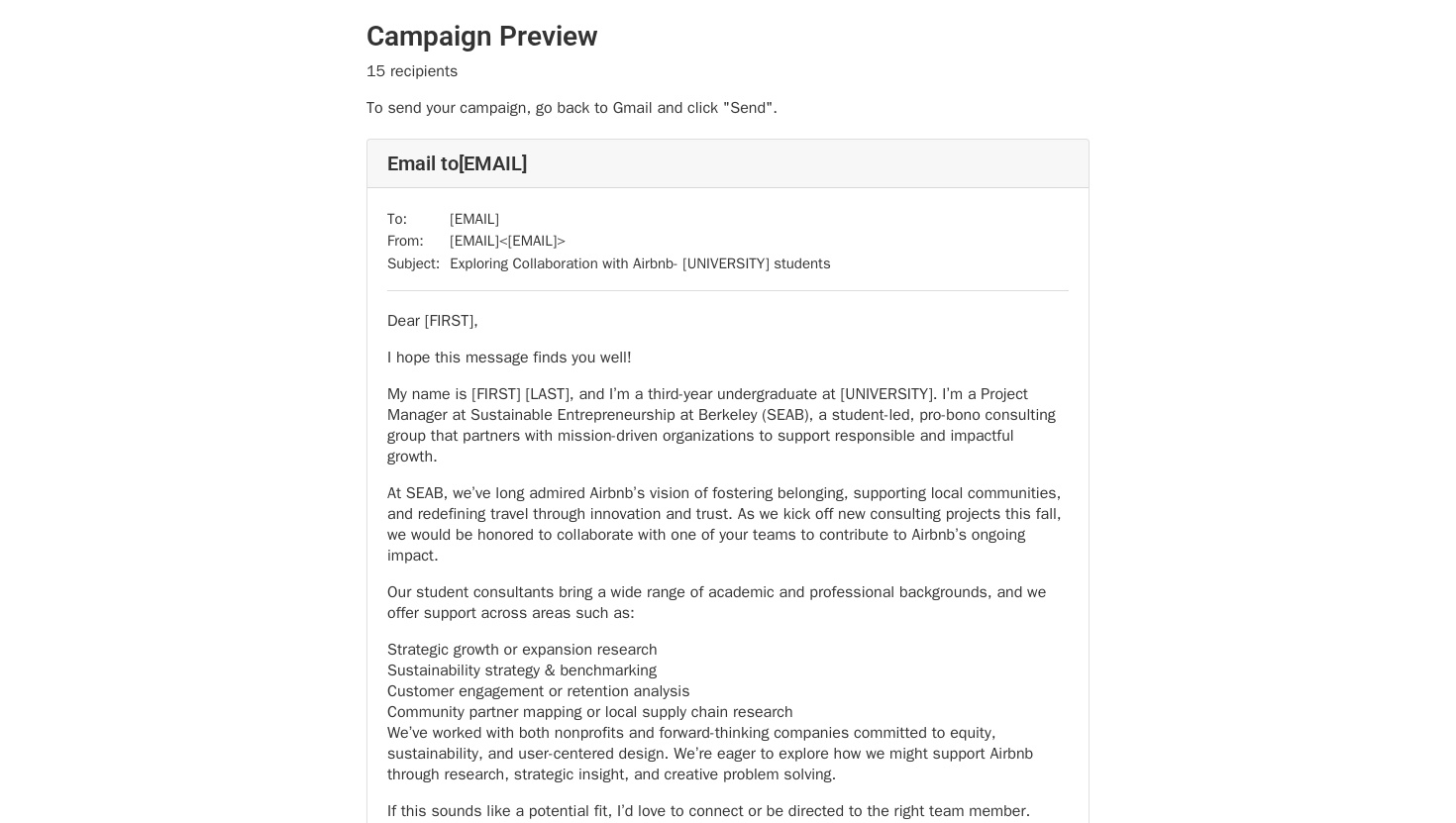 scroll, scrollTop: 0, scrollLeft: 0, axis: both 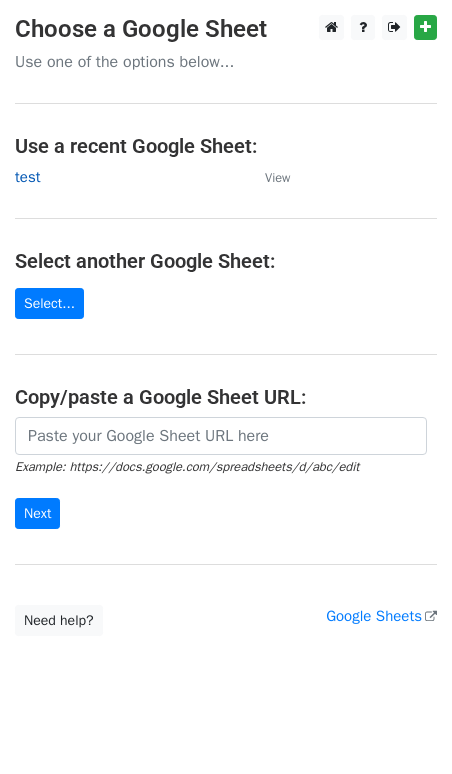 click on "test" at bounding box center (27, 177) 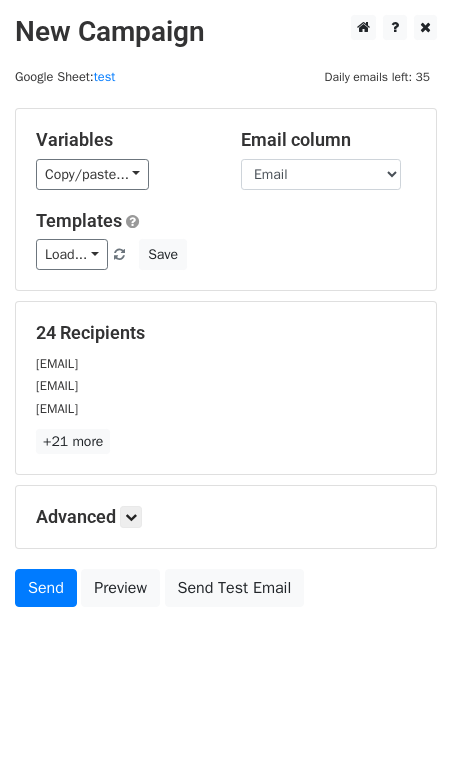 scroll, scrollTop: 3, scrollLeft: 0, axis: vertical 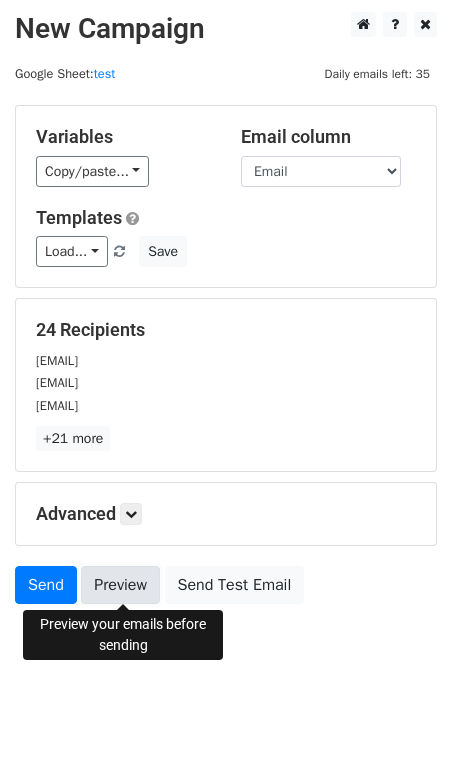 click on "Preview" at bounding box center [120, 585] 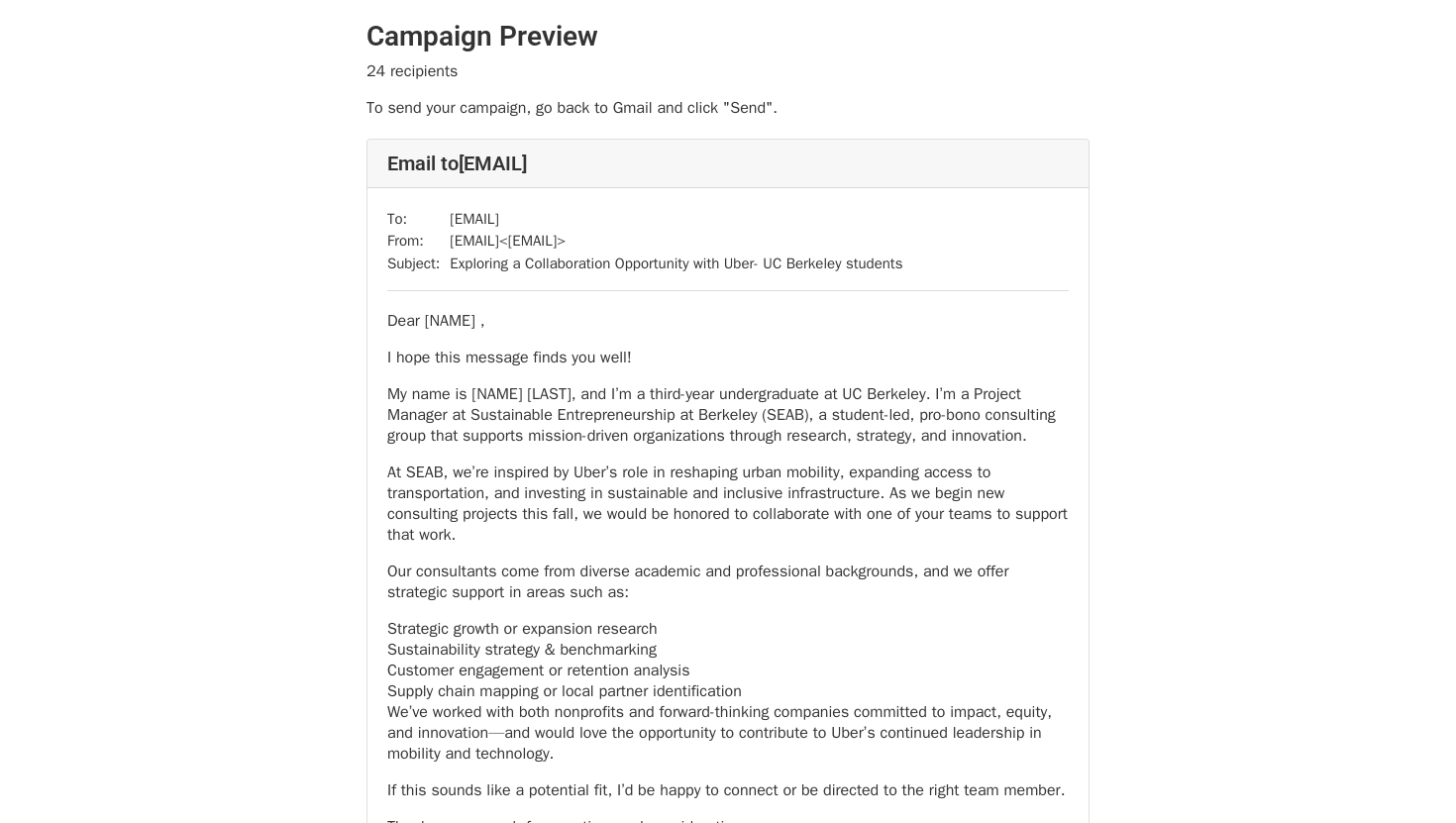 scroll, scrollTop: 0, scrollLeft: 0, axis: both 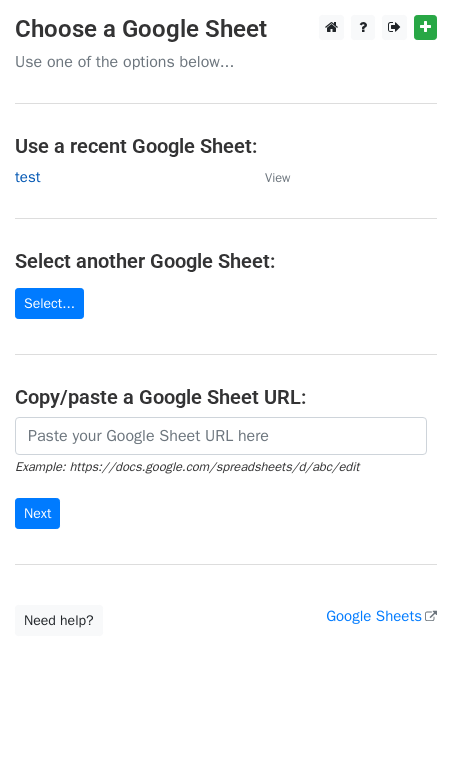 click on "test" at bounding box center [27, 177] 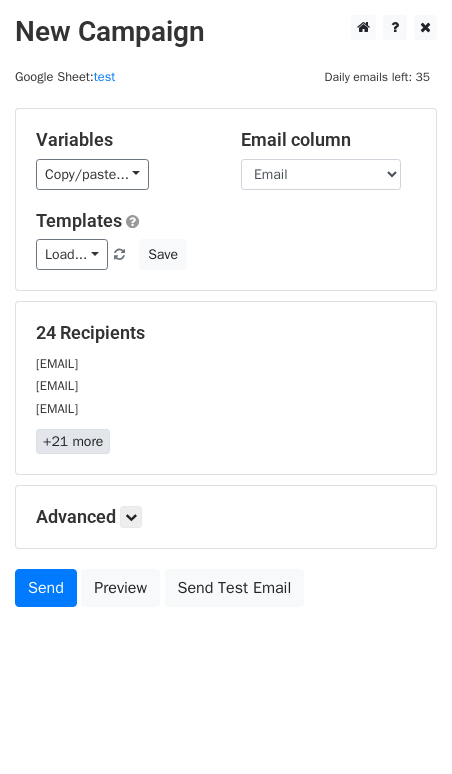 scroll, scrollTop: 3, scrollLeft: 0, axis: vertical 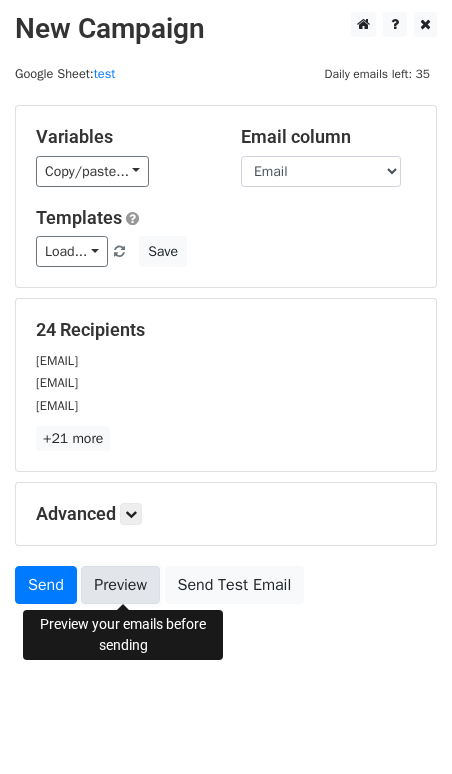 click on "Preview" at bounding box center (120, 585) 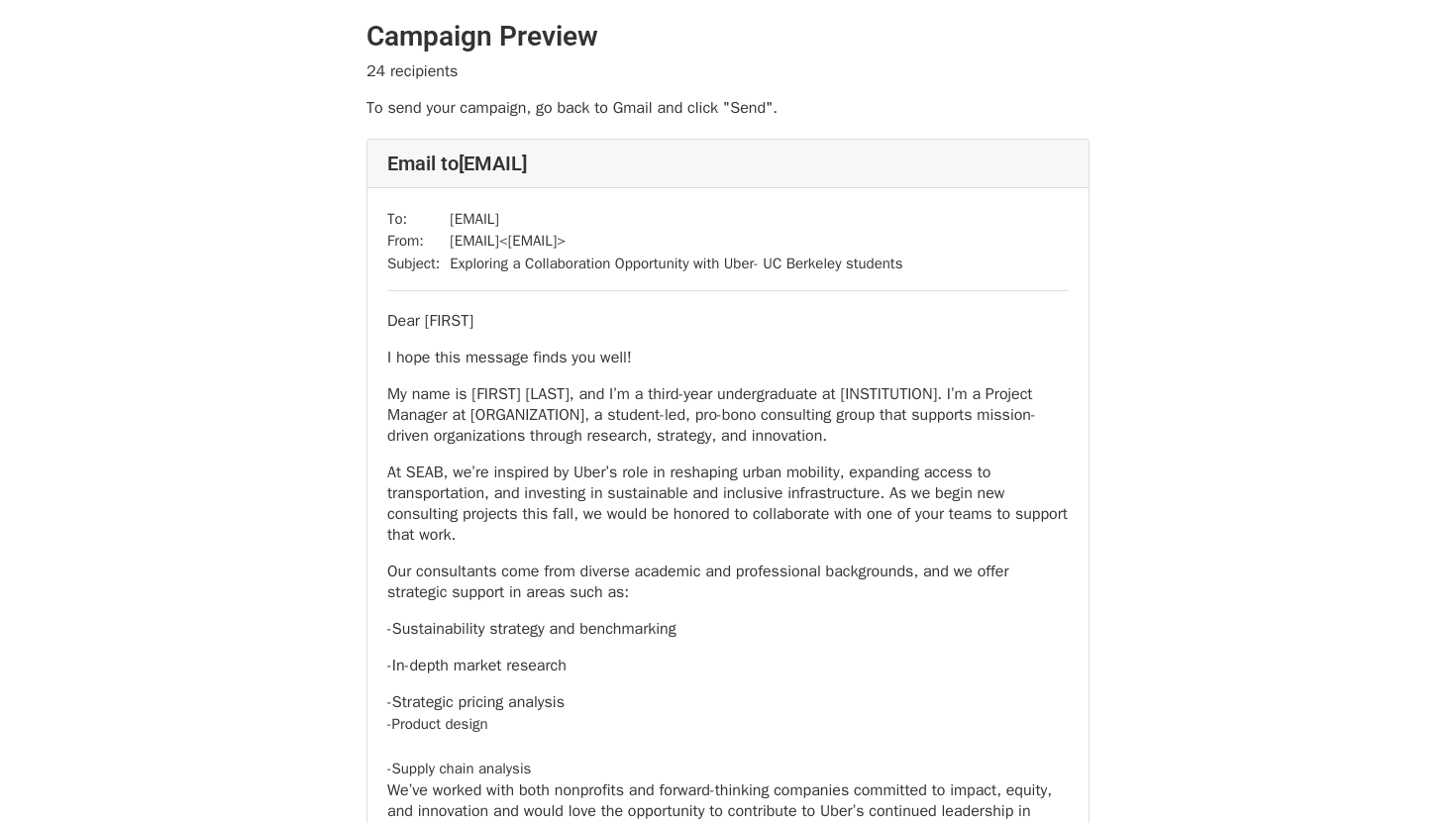 scroll, scrollTop: 0, scrollLeft: 0, axis: both 